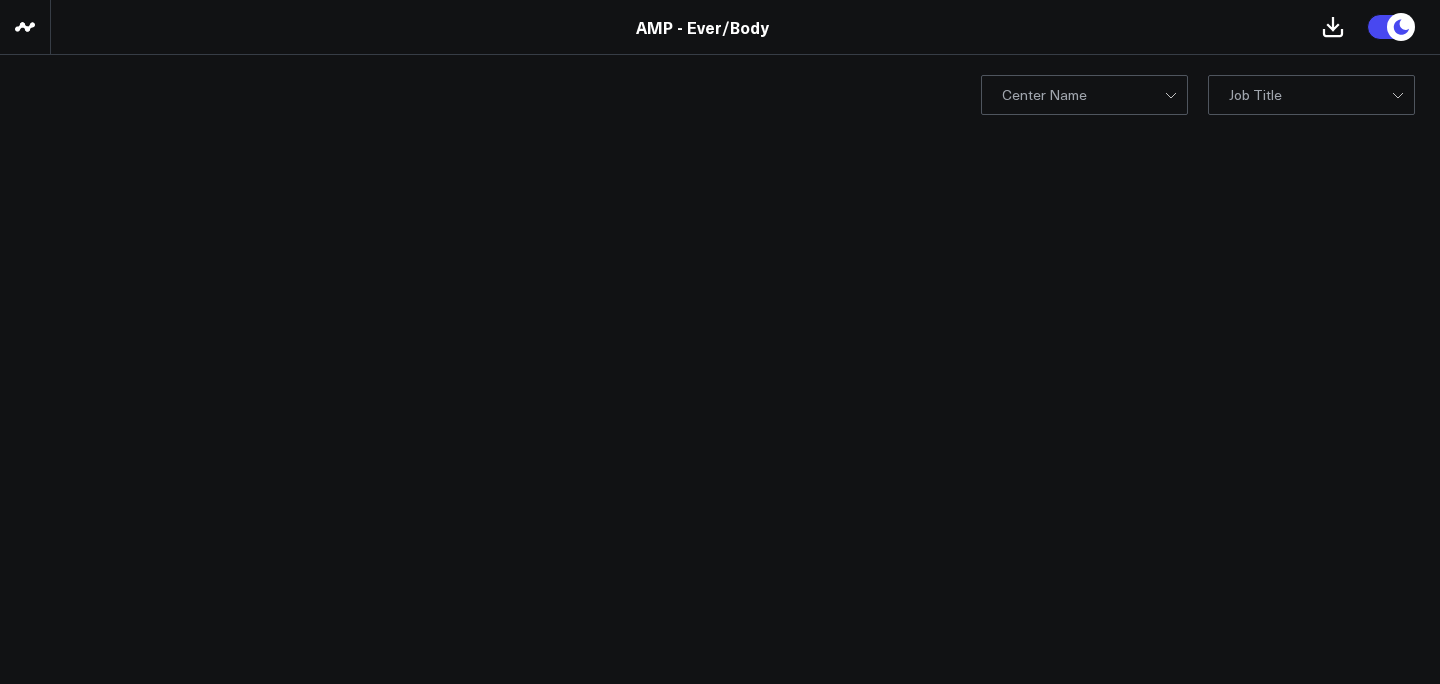scroll, scrollTop: 0, scrollLeft: 0, axis: both 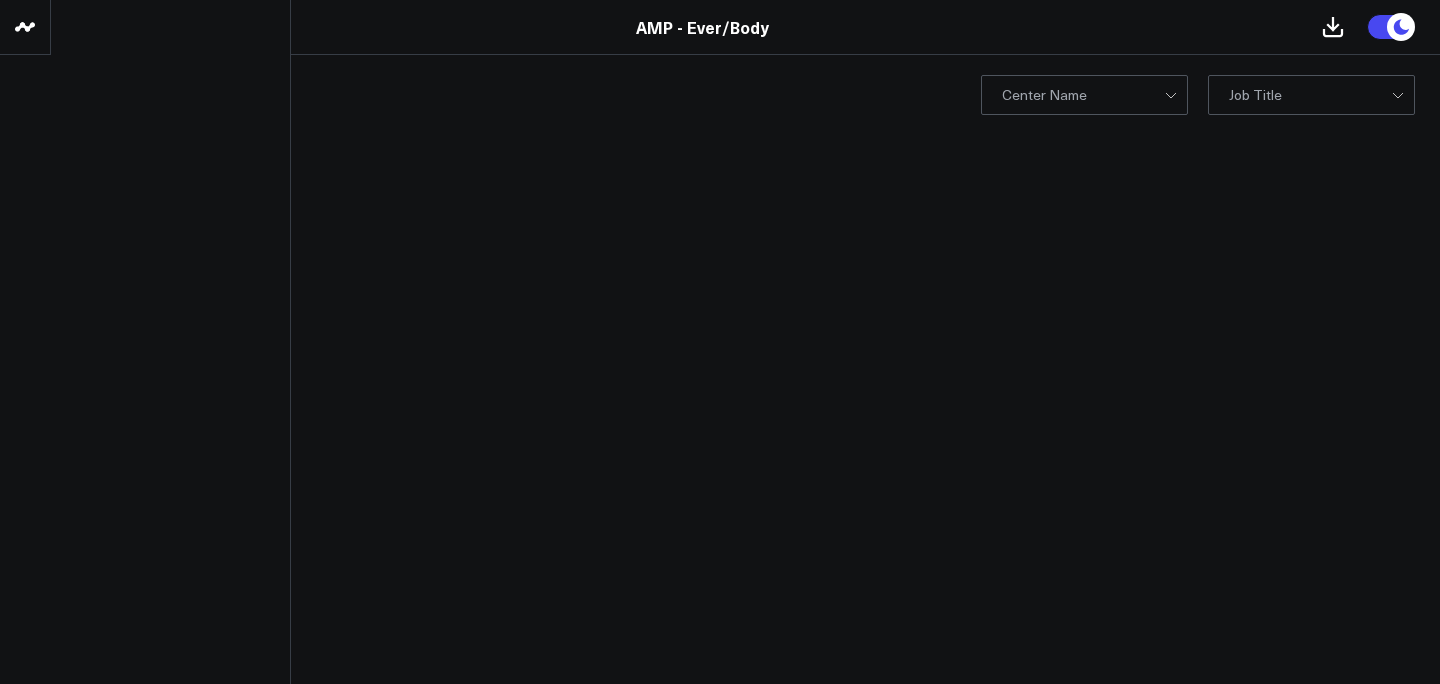 click 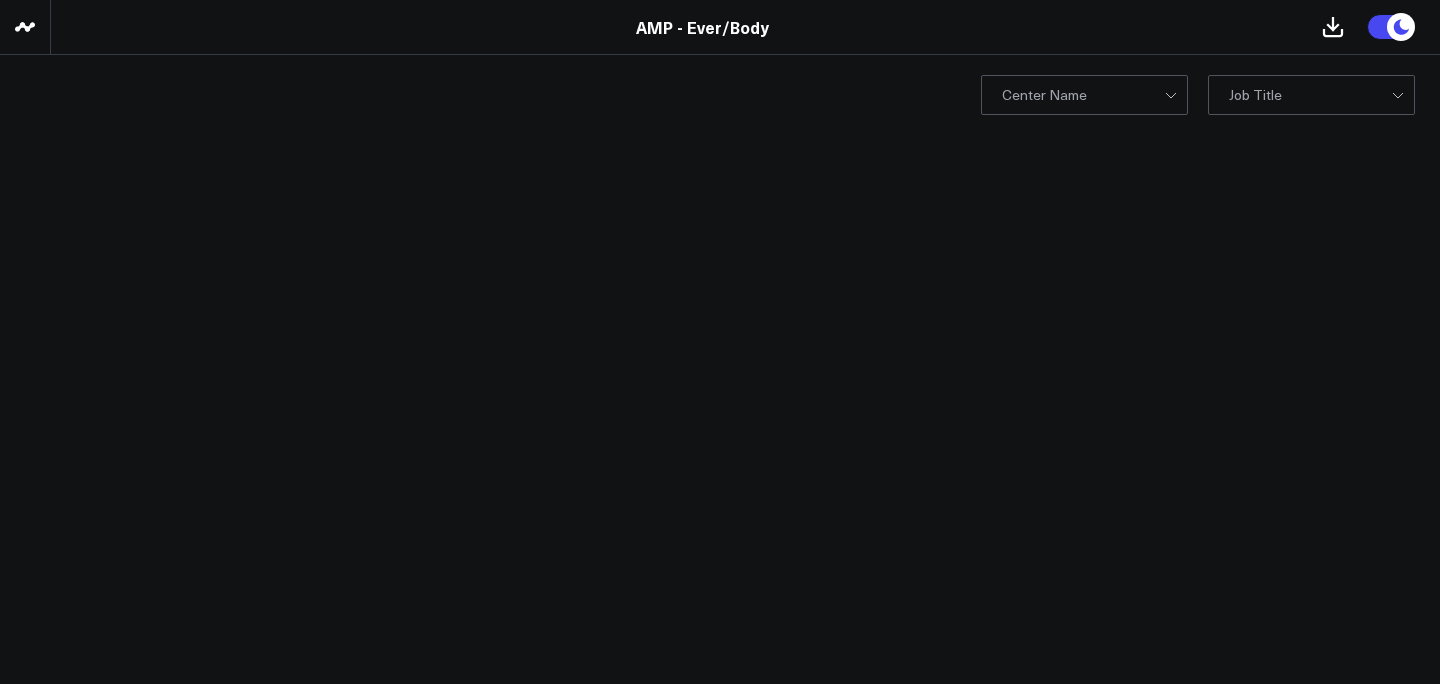 scroll, scrollTop: 0, scrollLeft: 0, axis: both 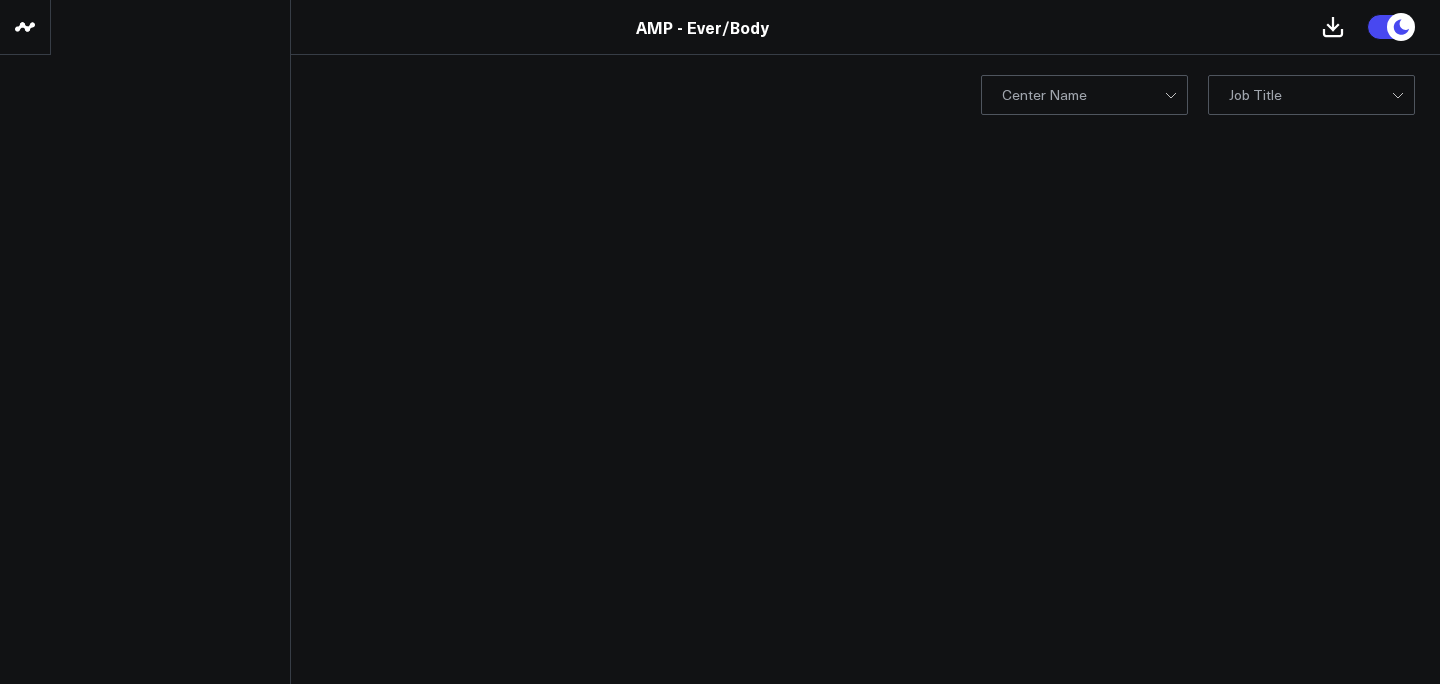 click at bounding box center [25, 27] 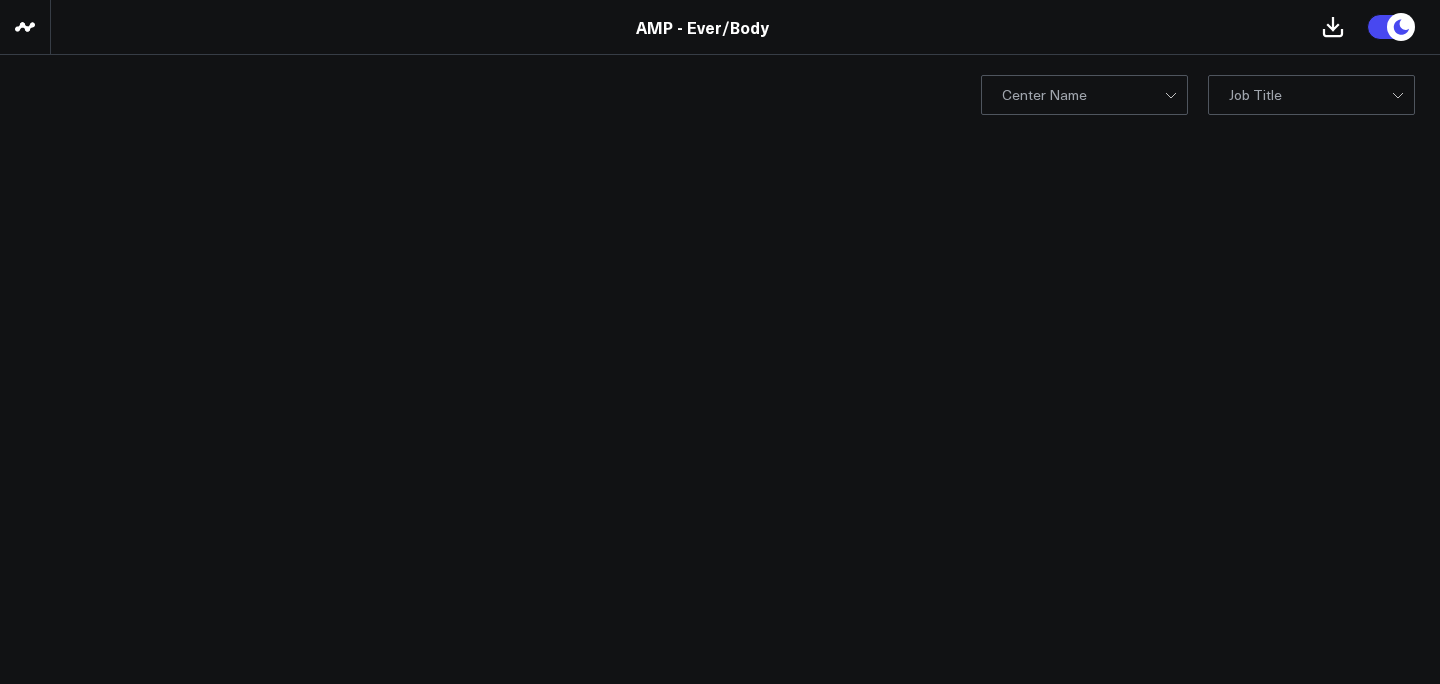 scroll, scrollTop: 0, scrollLeft: 0, axis: both 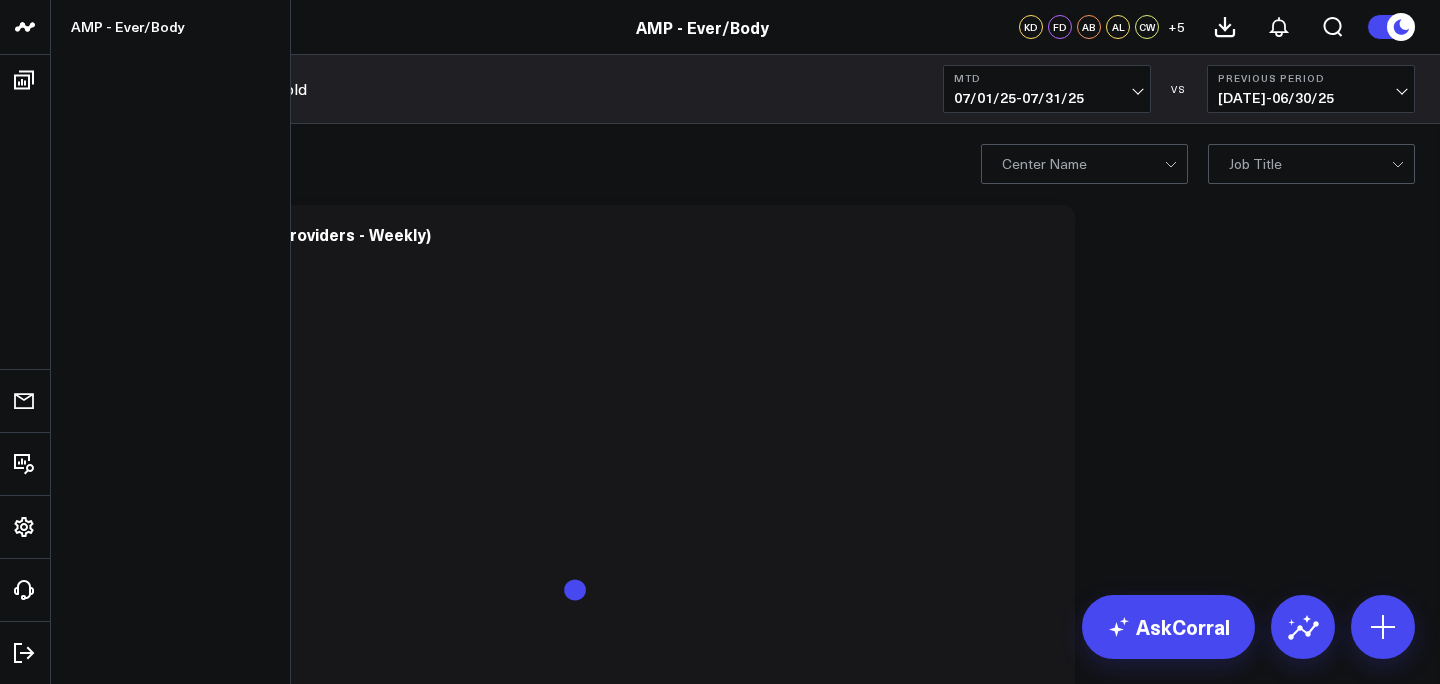 click 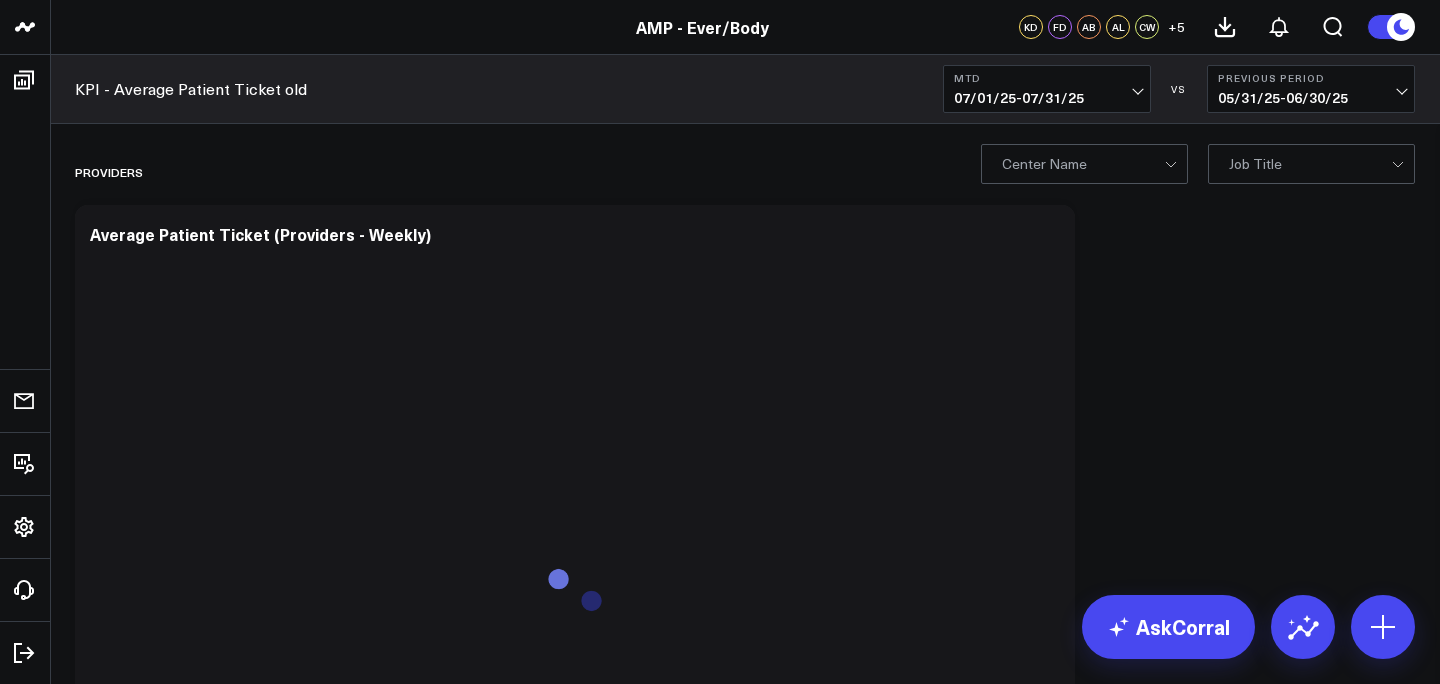 scroll, scrollTop: 0, scrollLeft: 0, axis: both 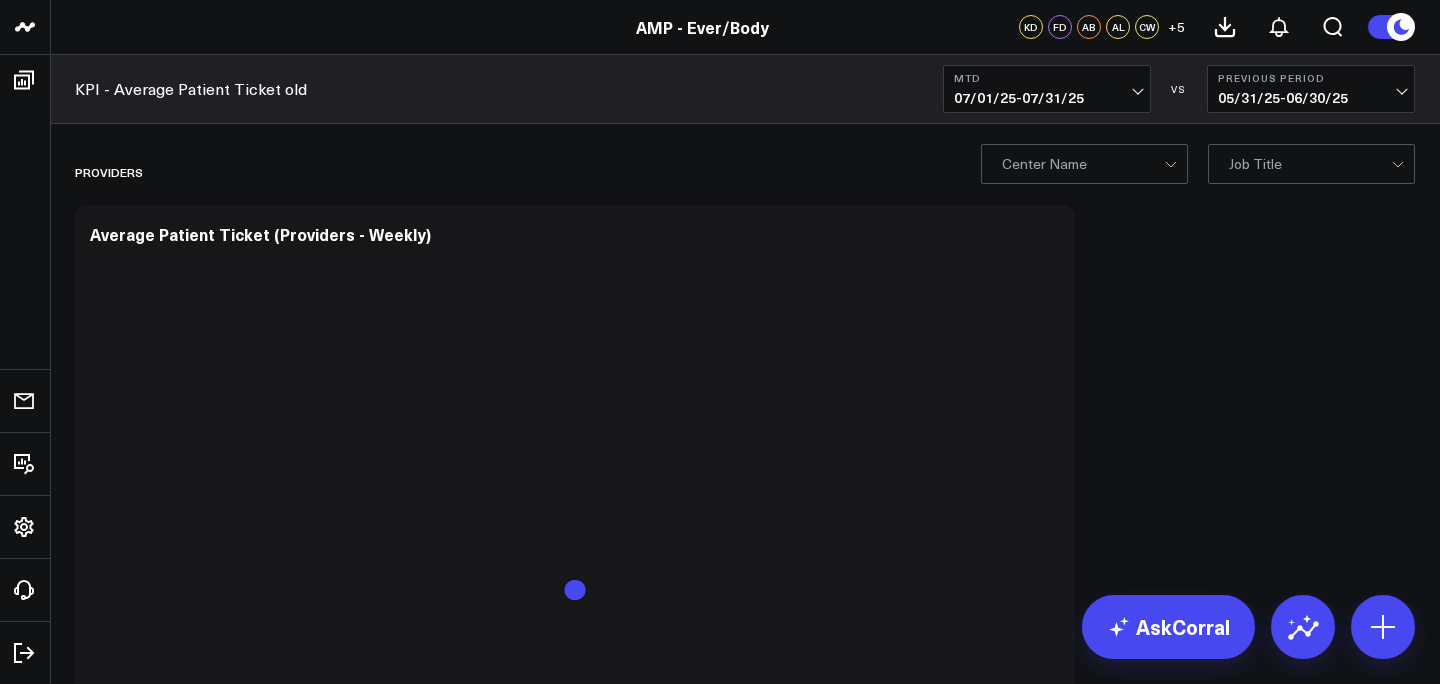 click 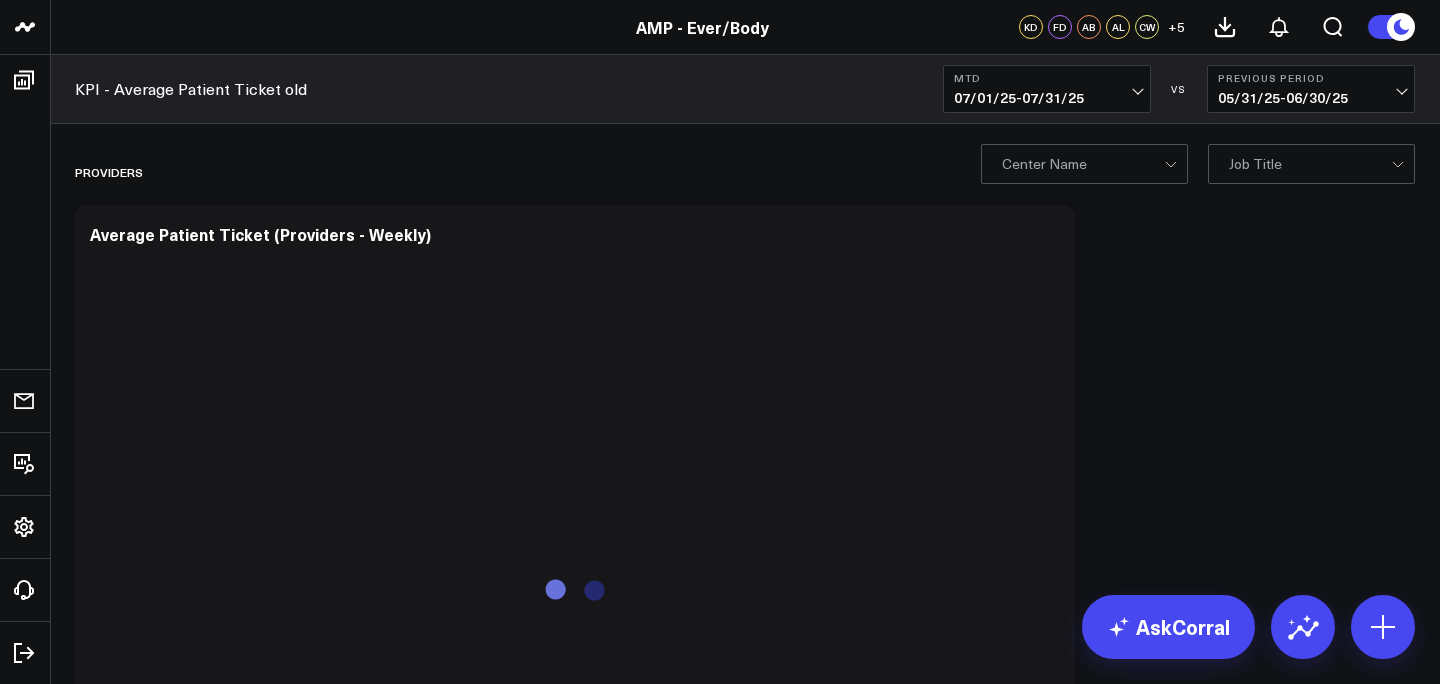 scroll, scrollTop: 0, scrollLeft: 0, axis: both 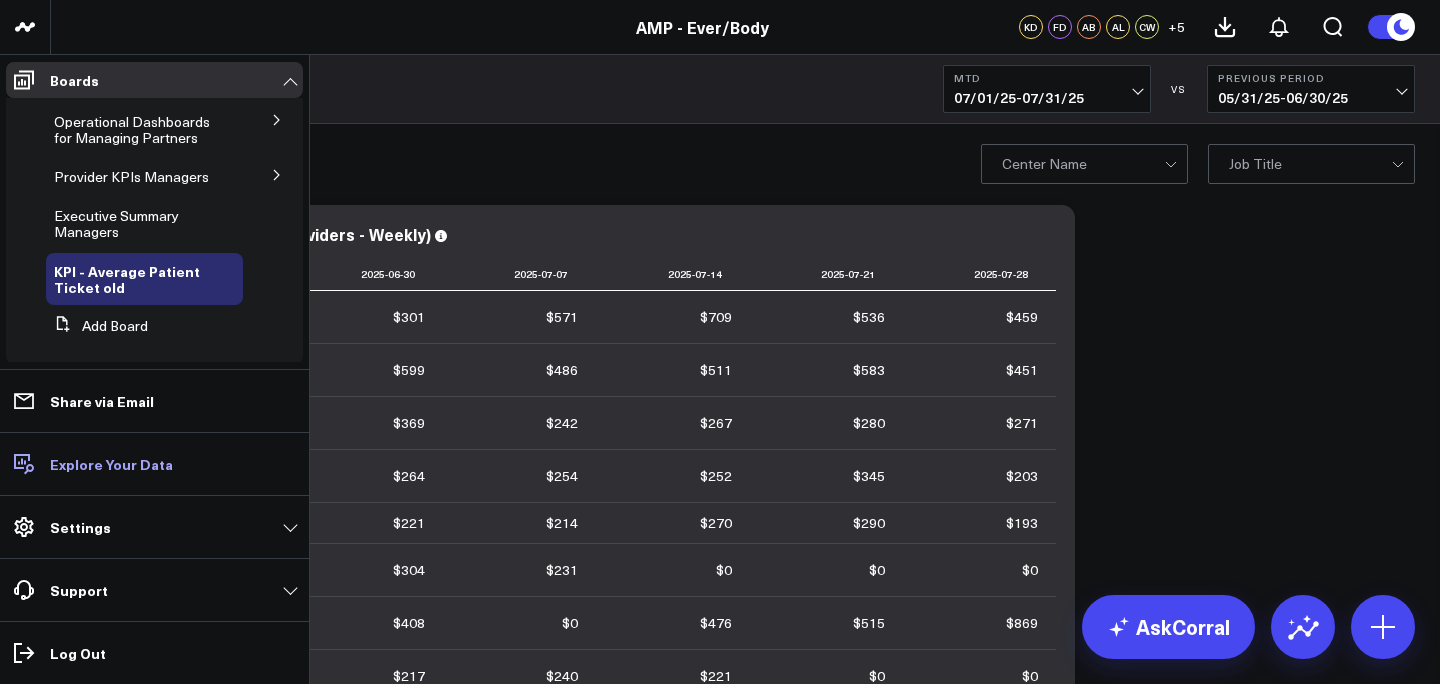 click on "Explore Your Data" at bounding box center (111, 464) 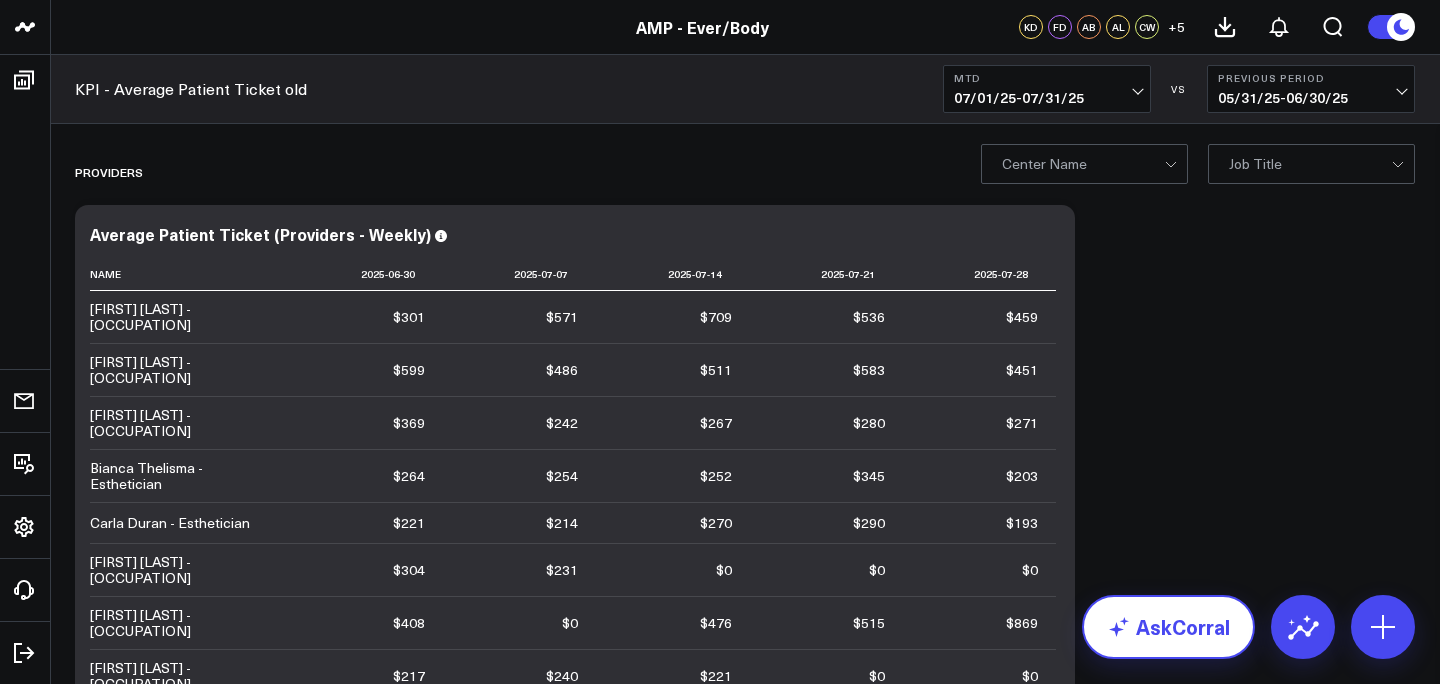 click on "AskCorral" at bounding box center [1168, 627] 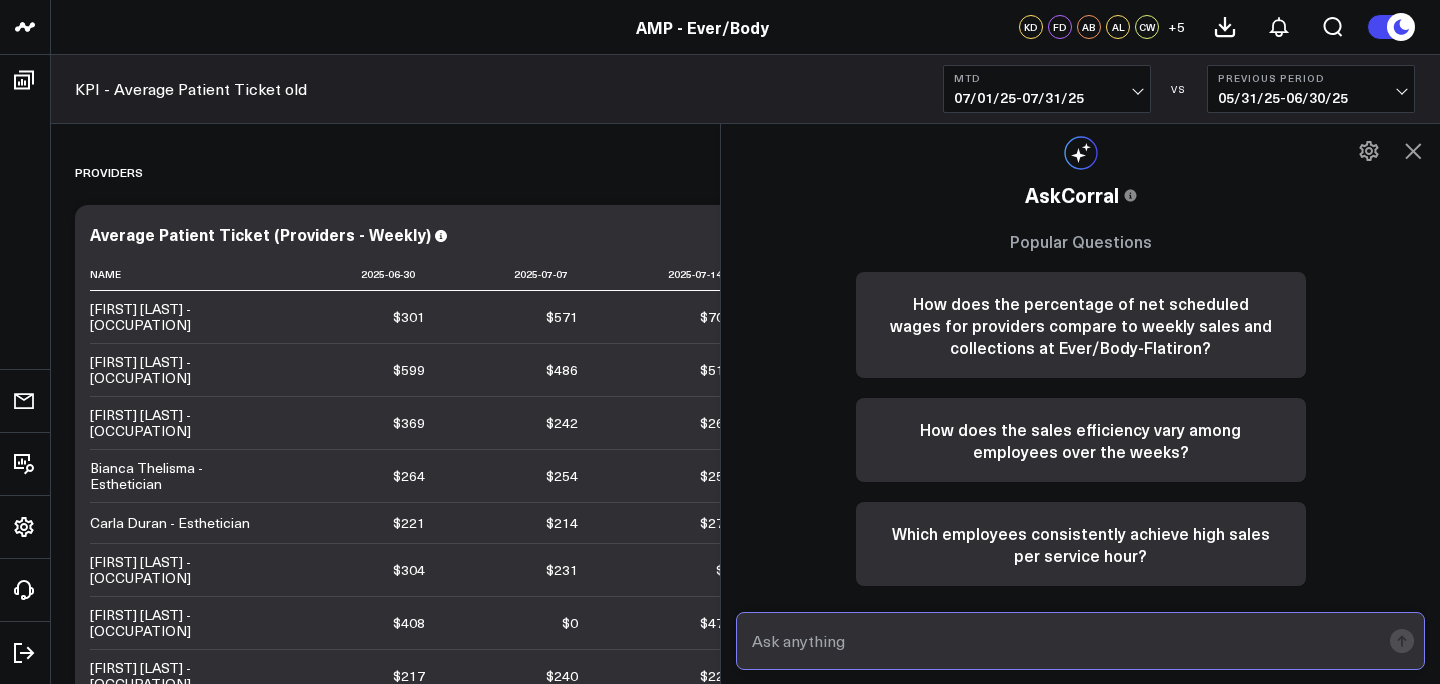 click at bounding box center [1063, 641] 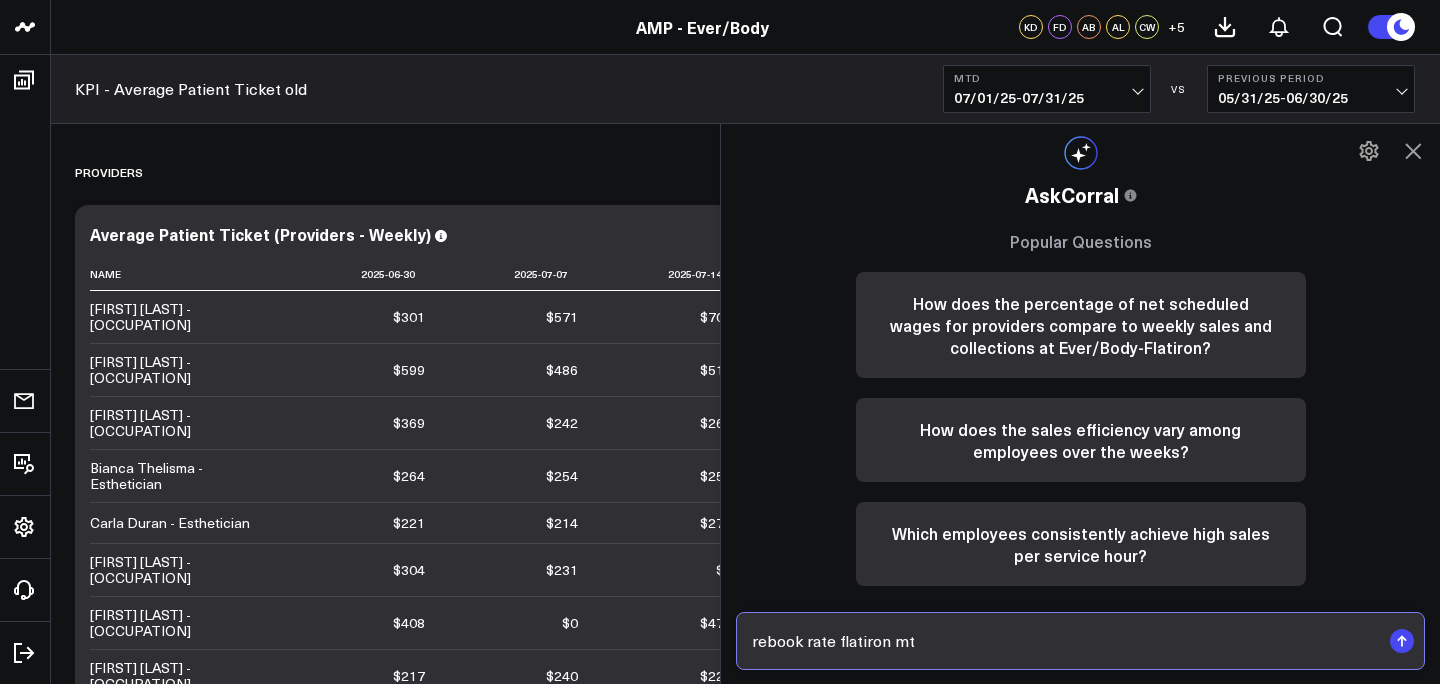 type on "rebook rate flatiron mtd" 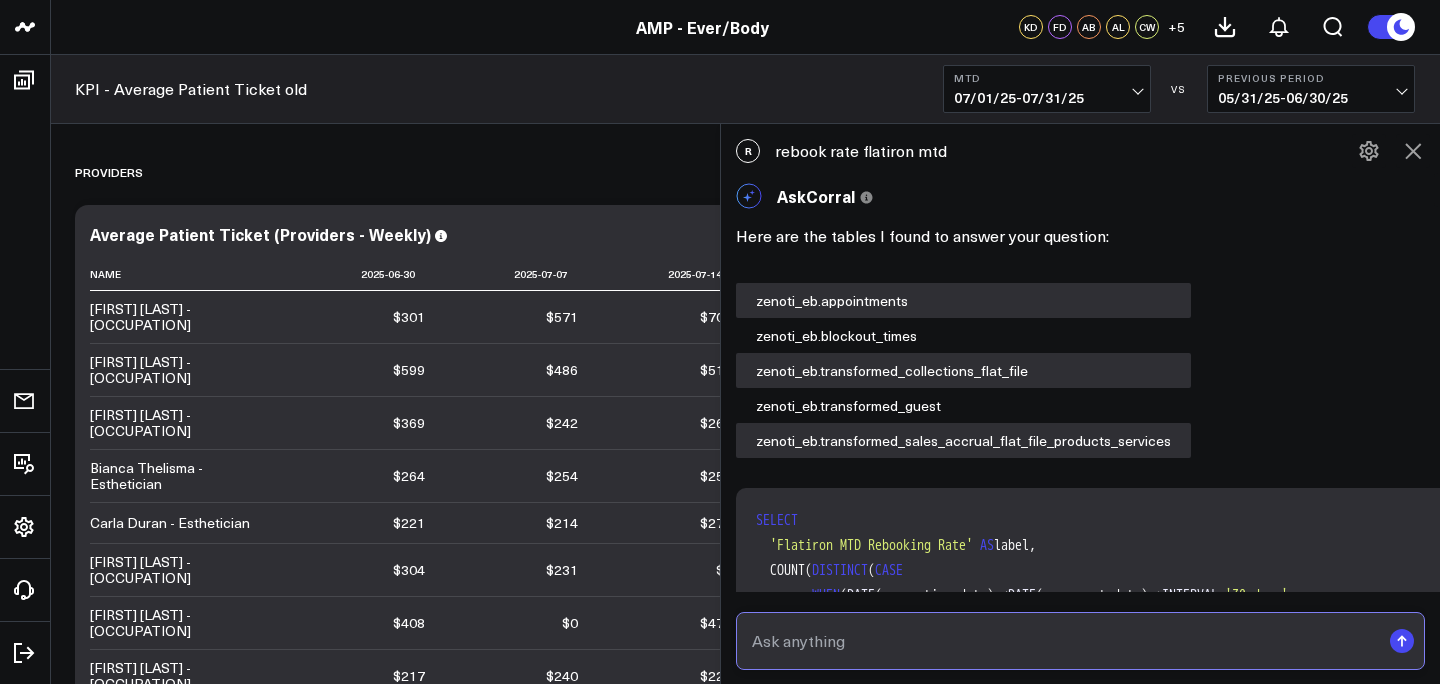 scroll, scrollTop: 2118, scrollLeft: 0, axis: vertical 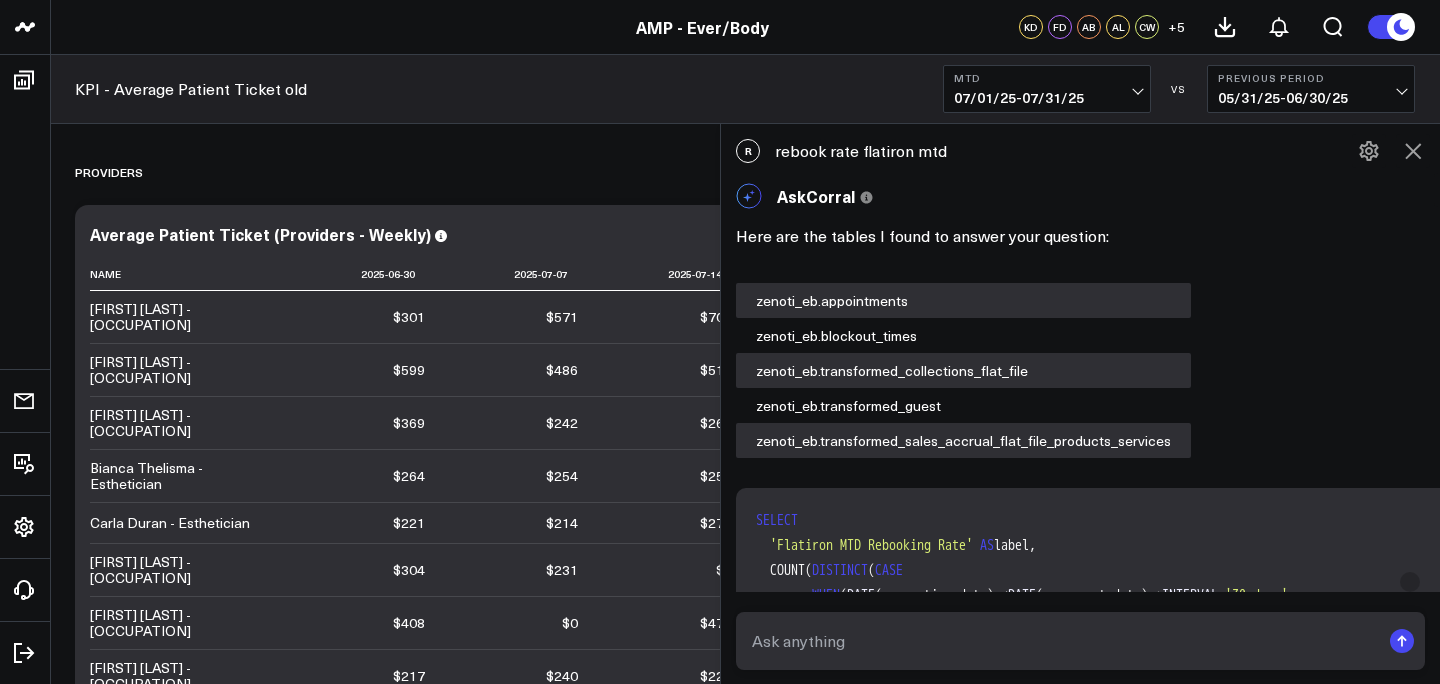click on "R rebook rate flatiron mtd" at bounding box center [1080, 151] 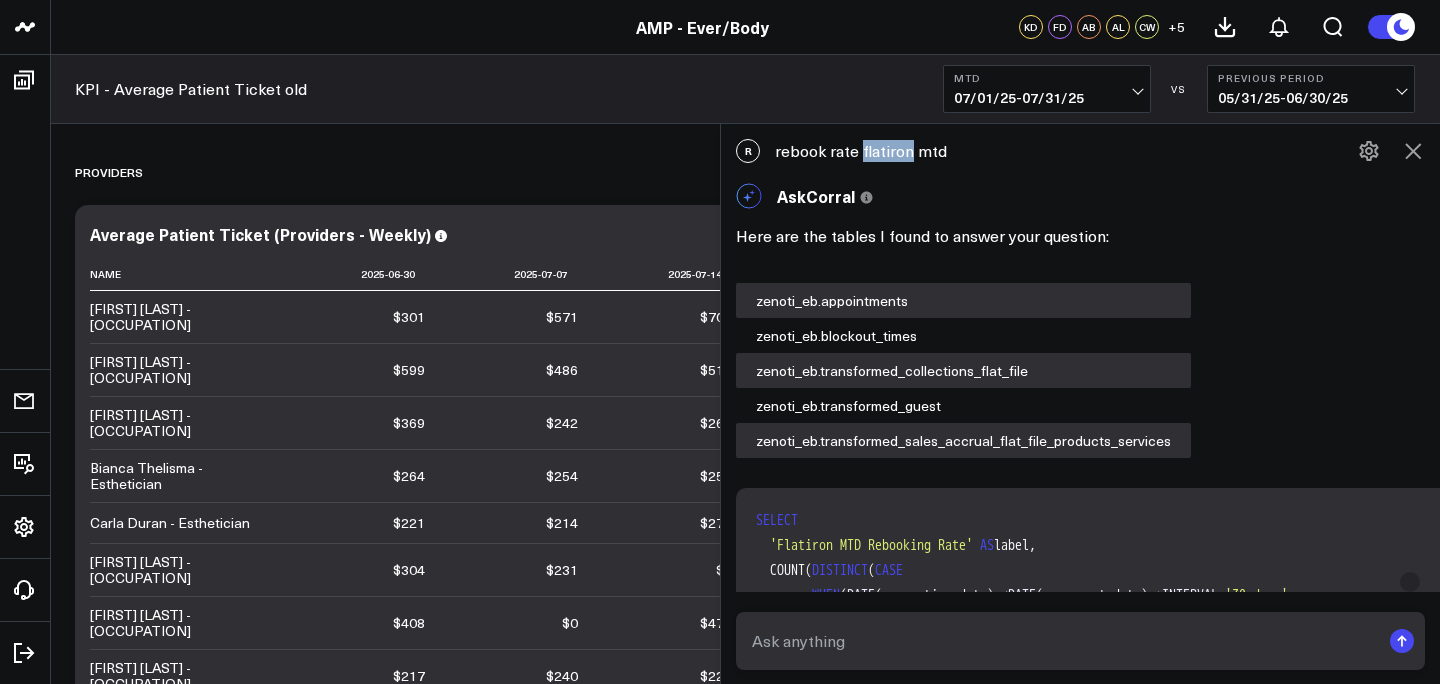 click on "R rebook rate flatiron mtd" at bounding box center (1080, 151) 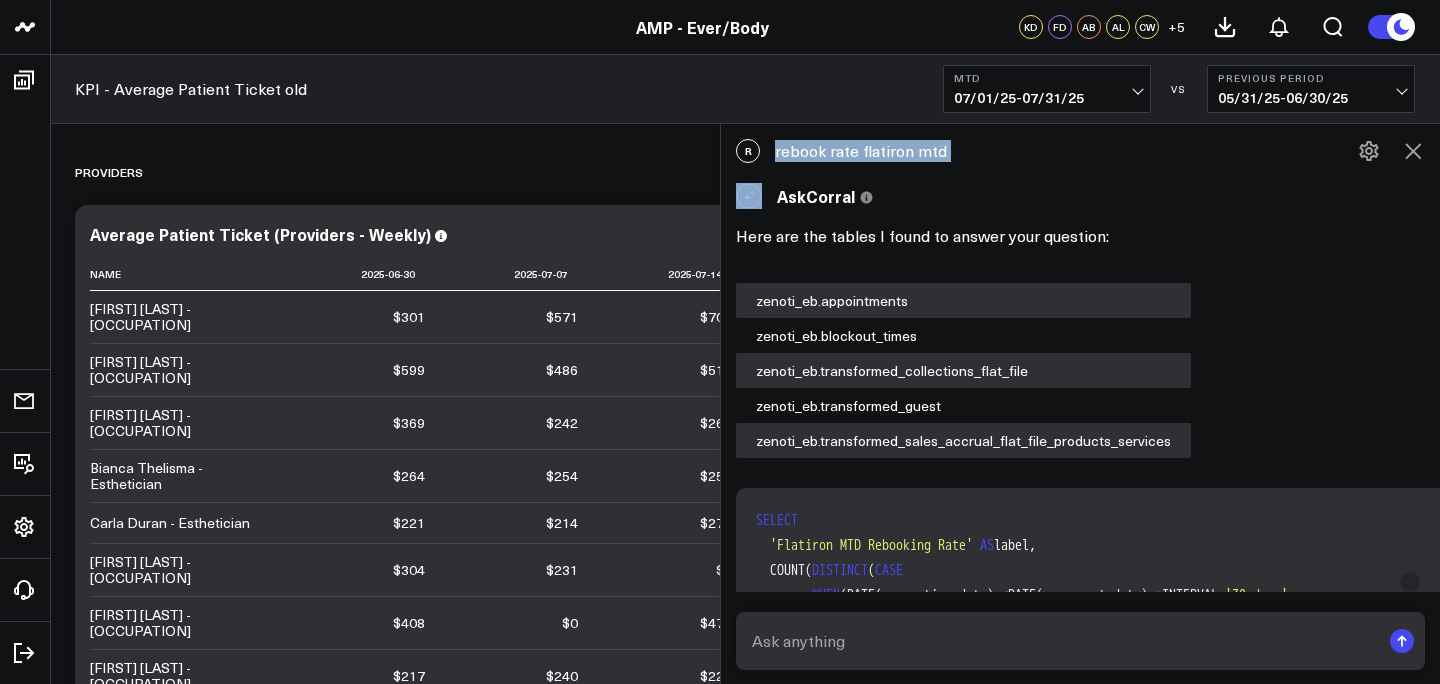 click on "R rebook rate flatiron mtd" at bounding box center [1080, 151] 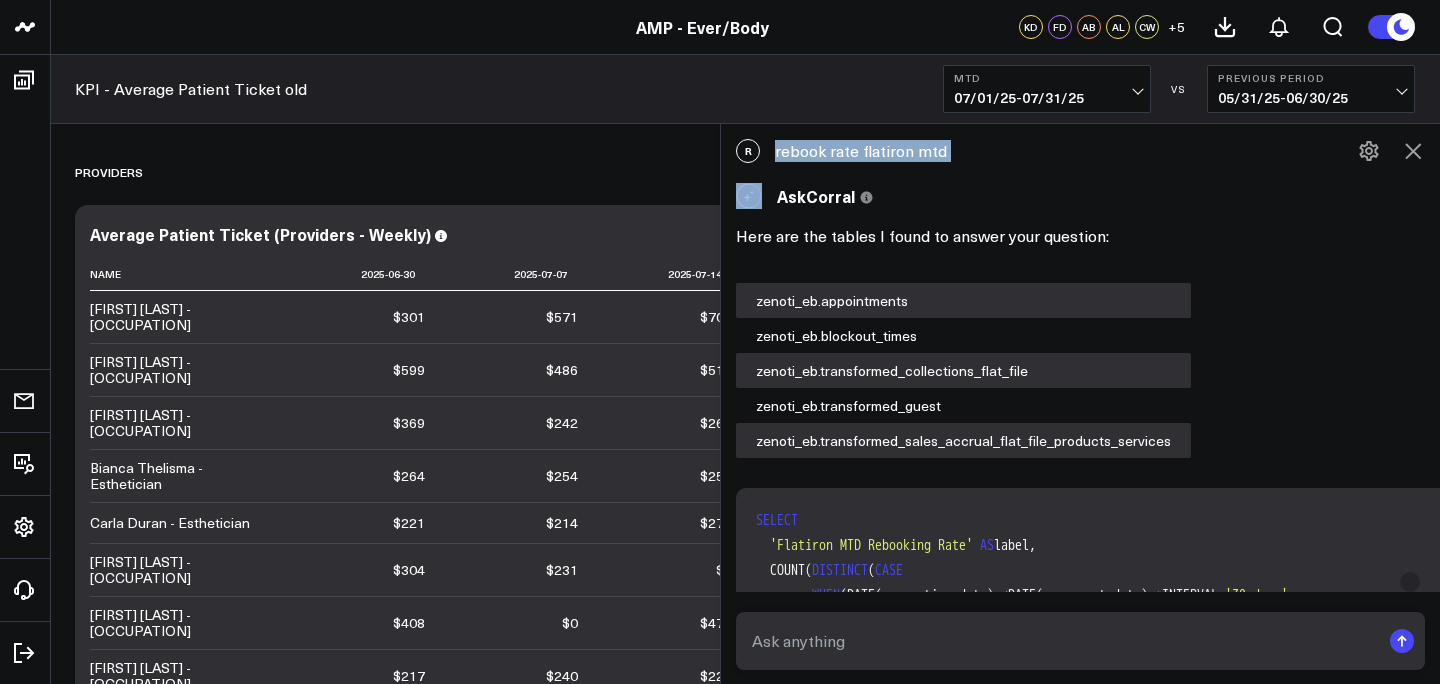 copy on "rebook rate flatiron mtd" 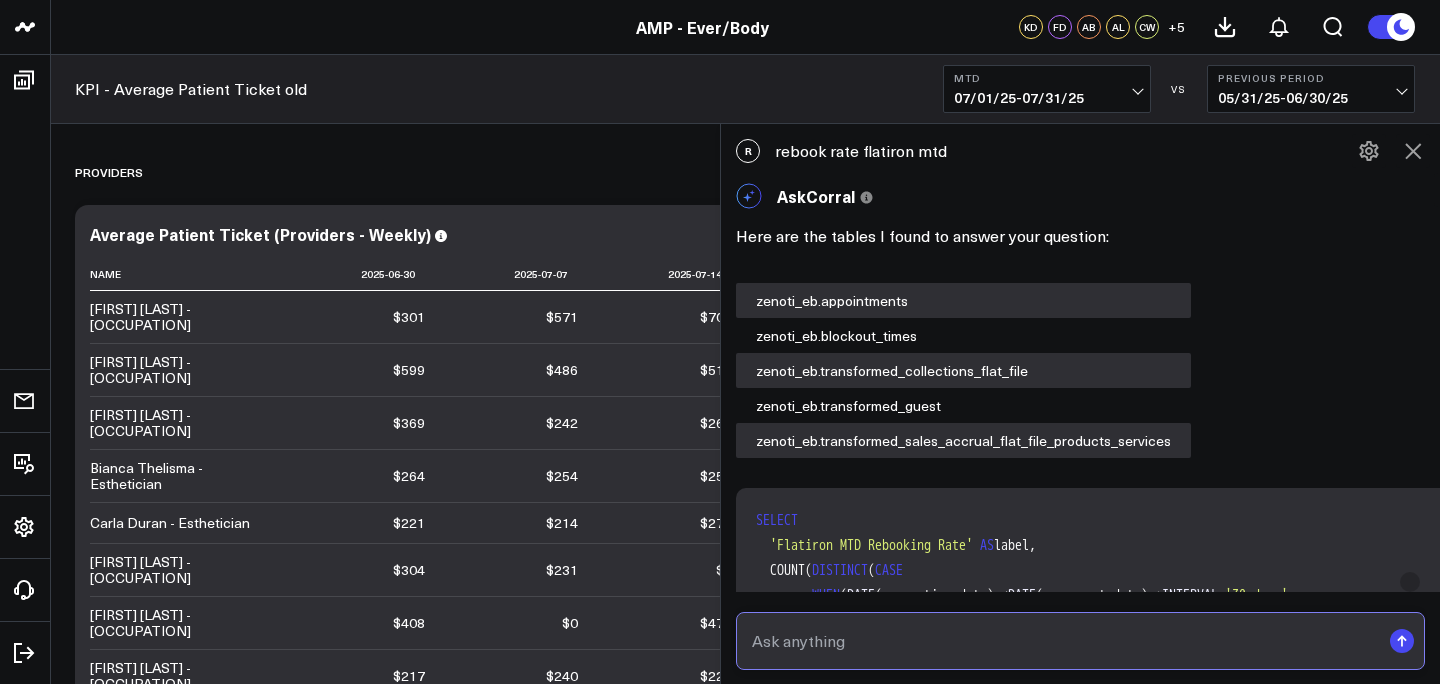 click at bounding box center (1063, 641) 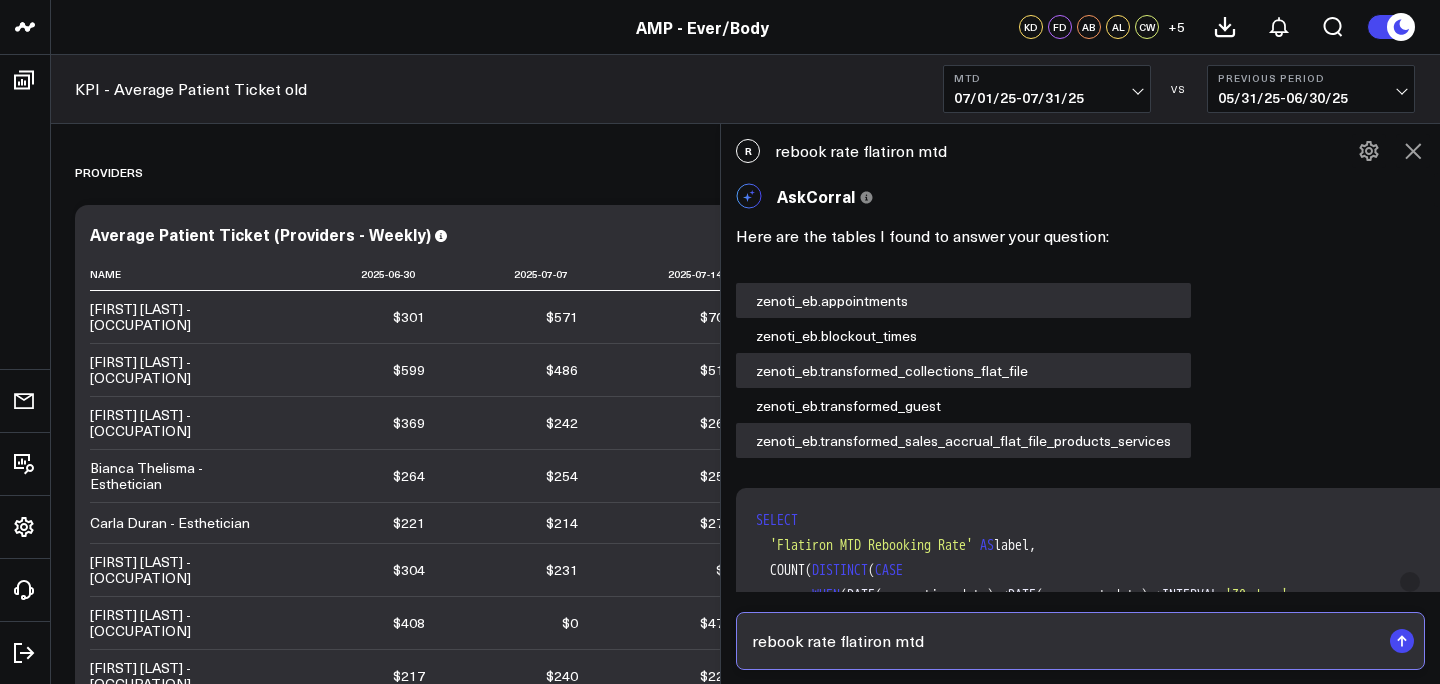 click on "rebook rate flatiron mtd" at bounding box center [1063, 641] 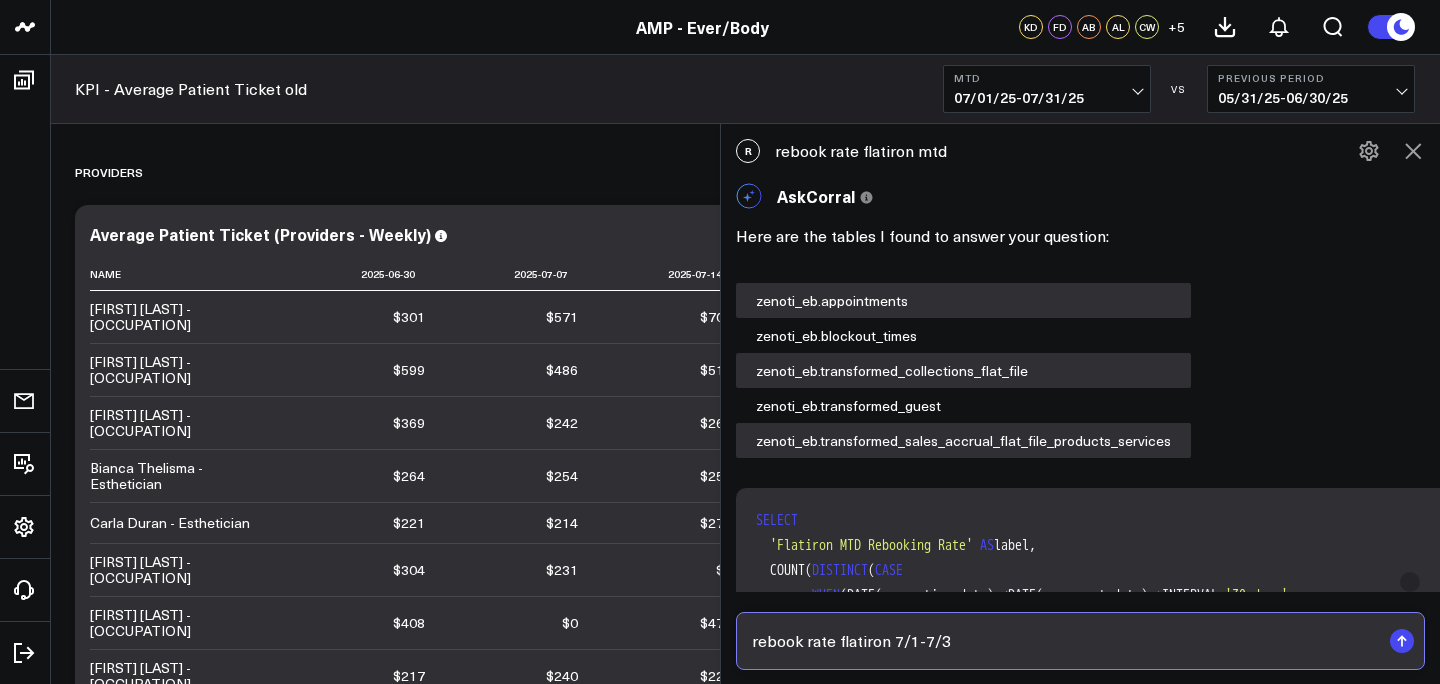 type on "rebook rate flatiron 7/1-7/31" 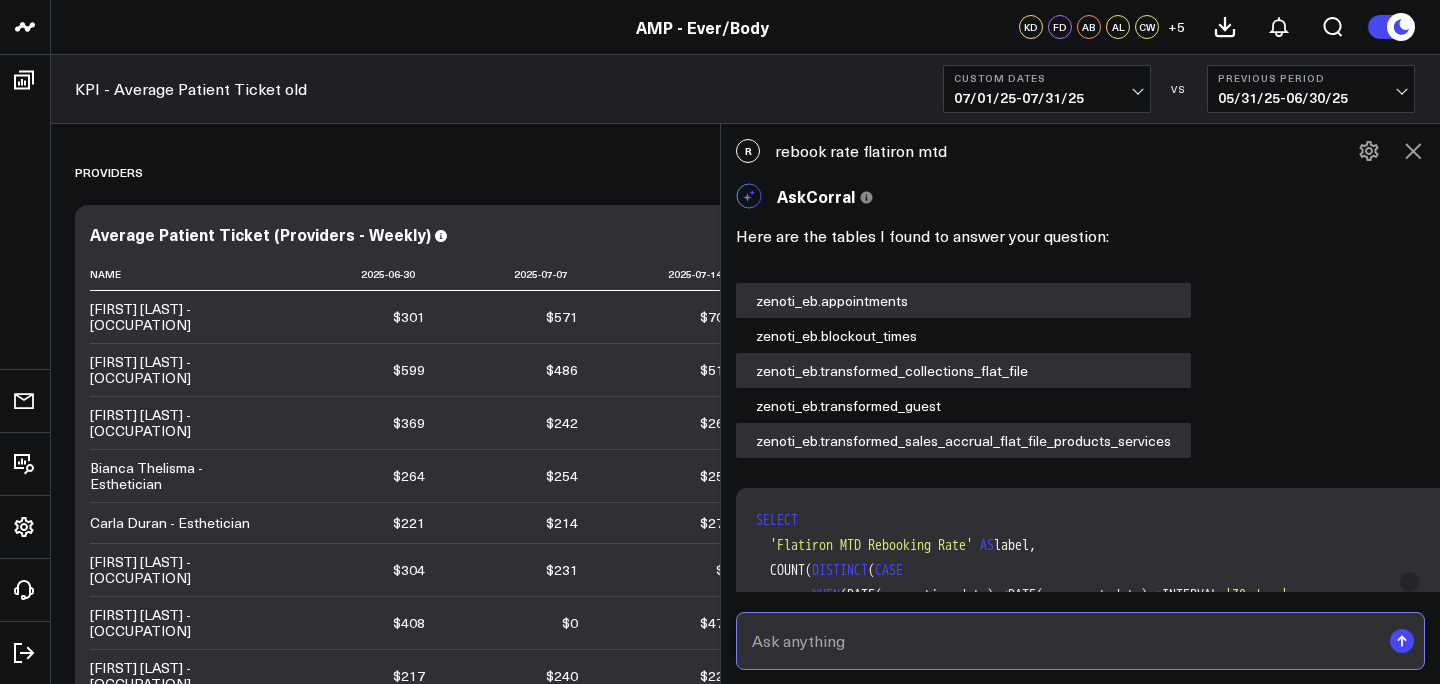 scroll, scrollTop: 330, scrollLeft: 0, axis: vertical 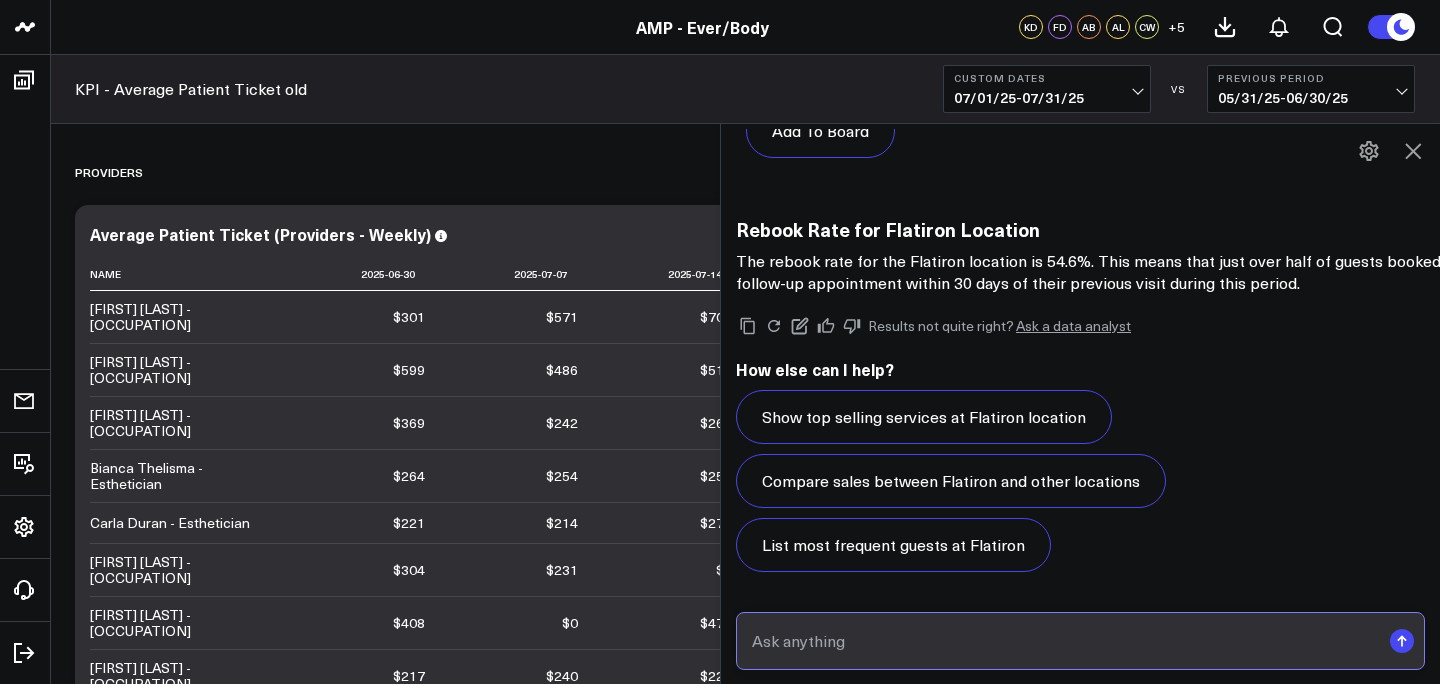 click at bounding box center [1063, 641] 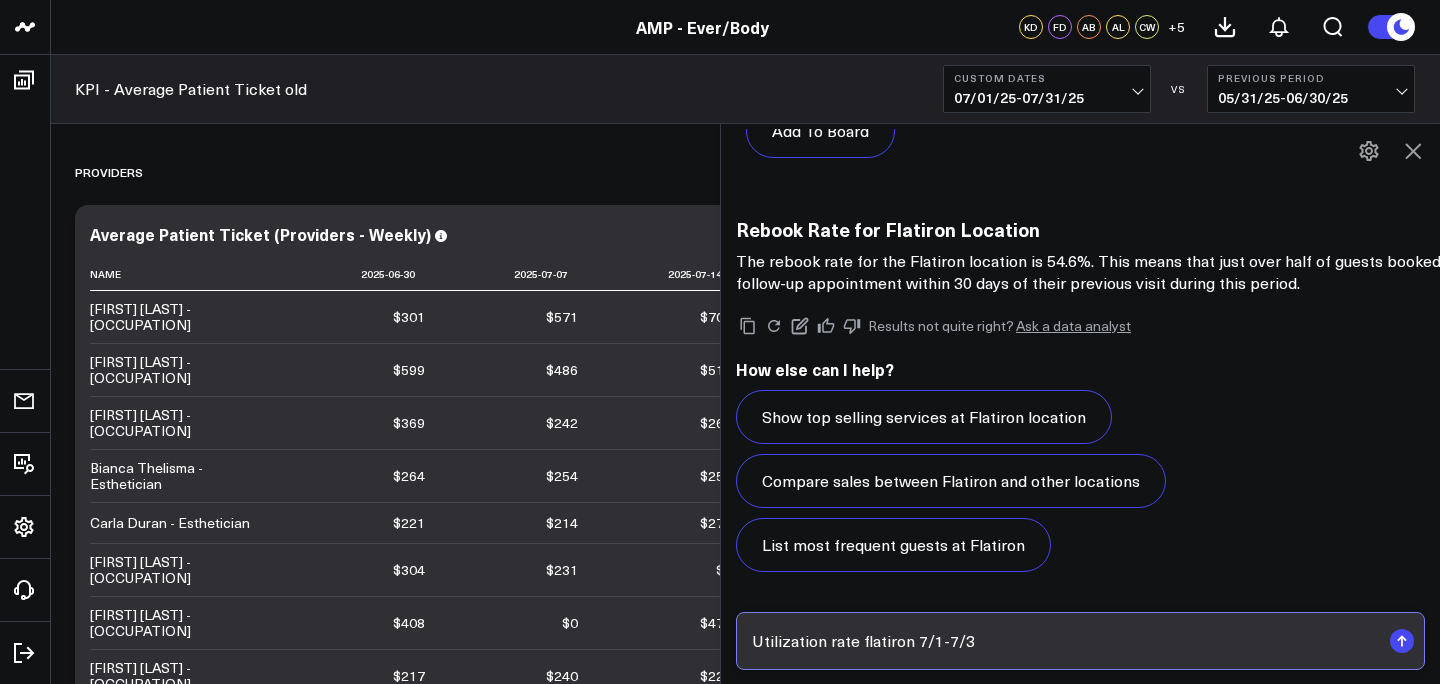 type on "Utilization rate flatiron 7/1-7/31" 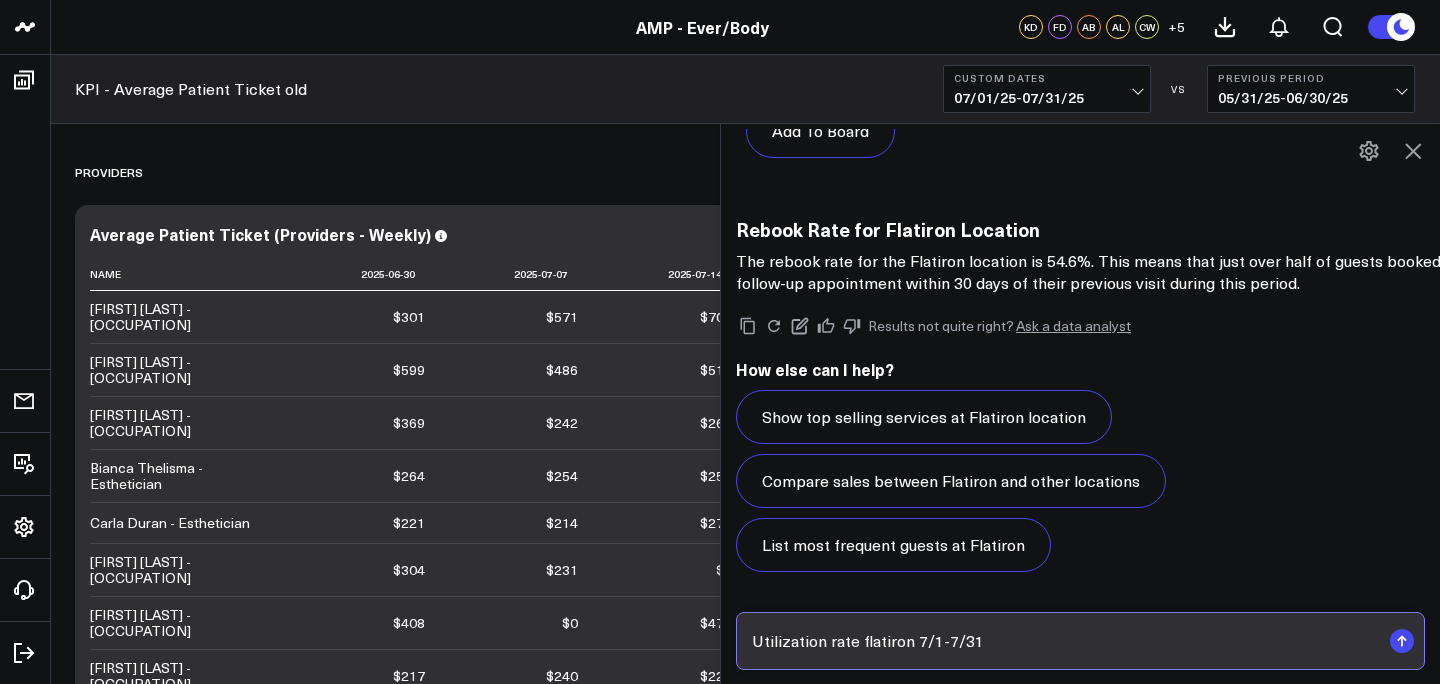 type 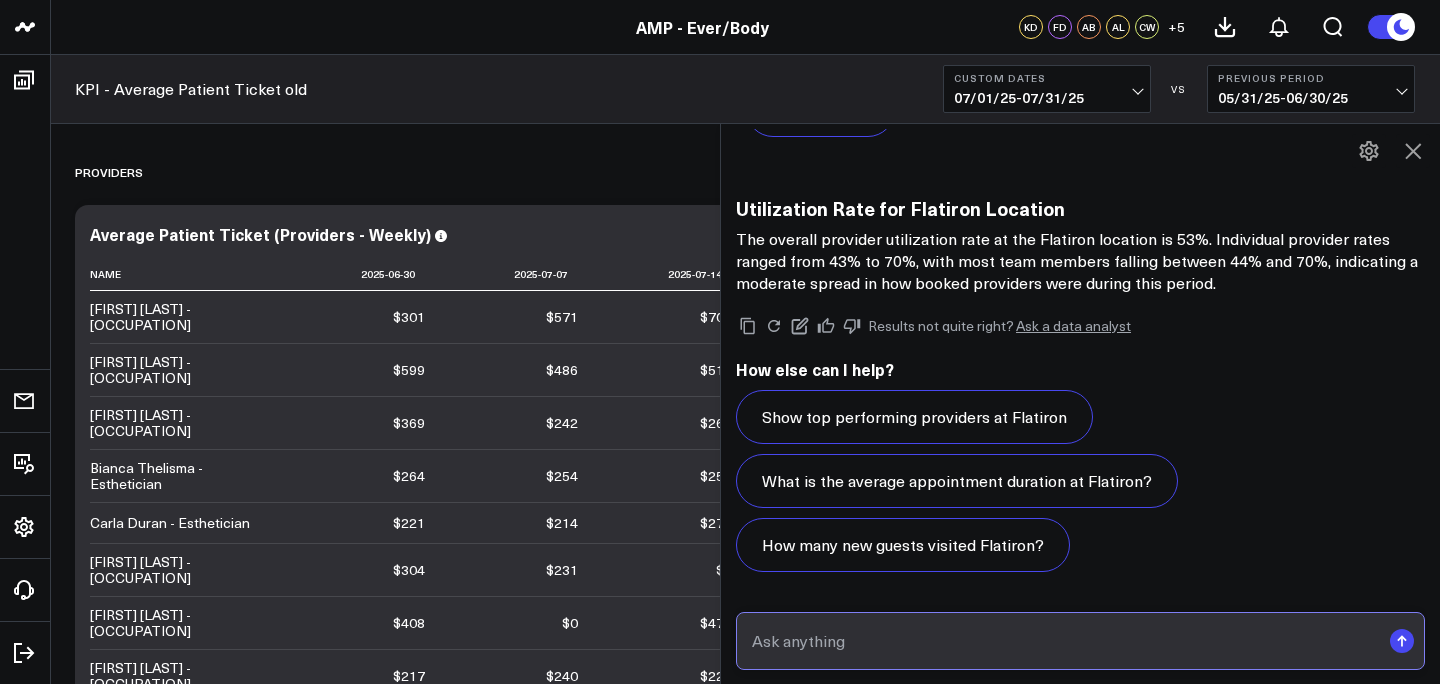 scroll, scrollTop: 6304, scrollLeft: 0, axis: vertical 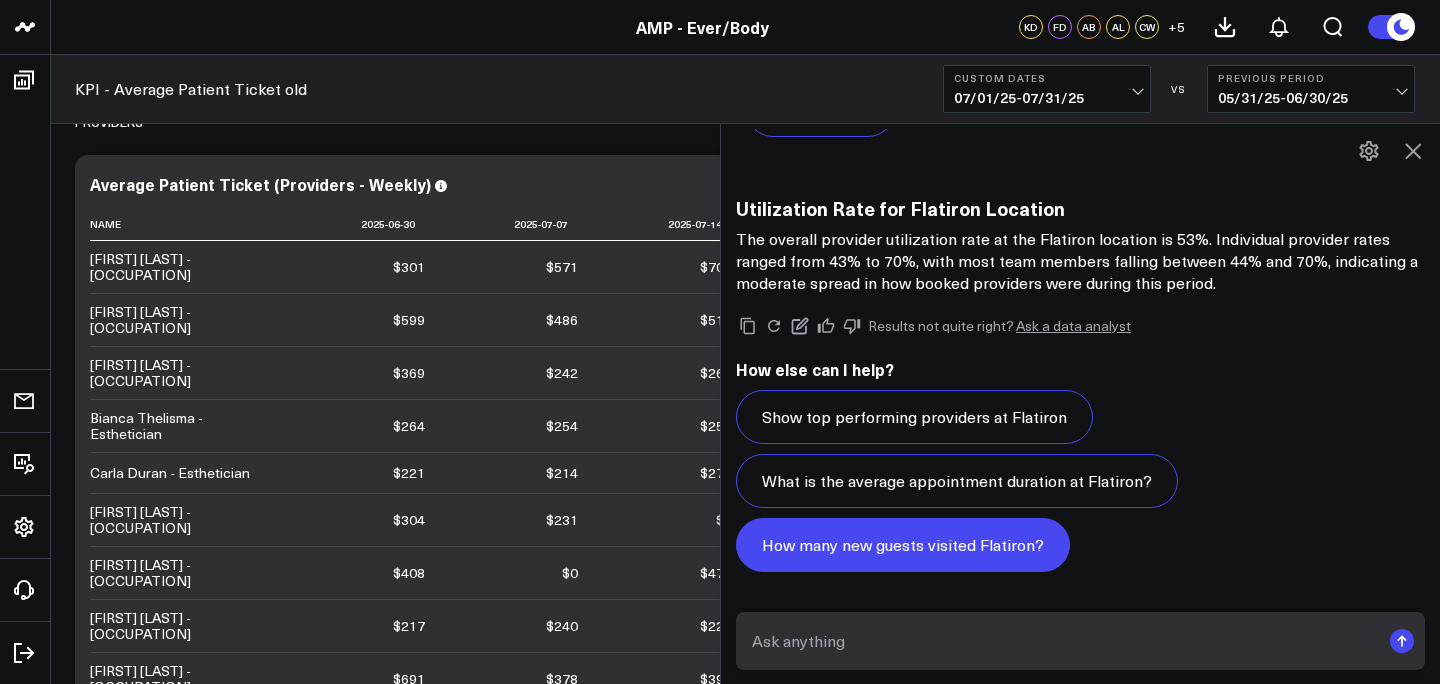 click on "How many new guests visited Flatiron?" at bounding box center [903, 545] 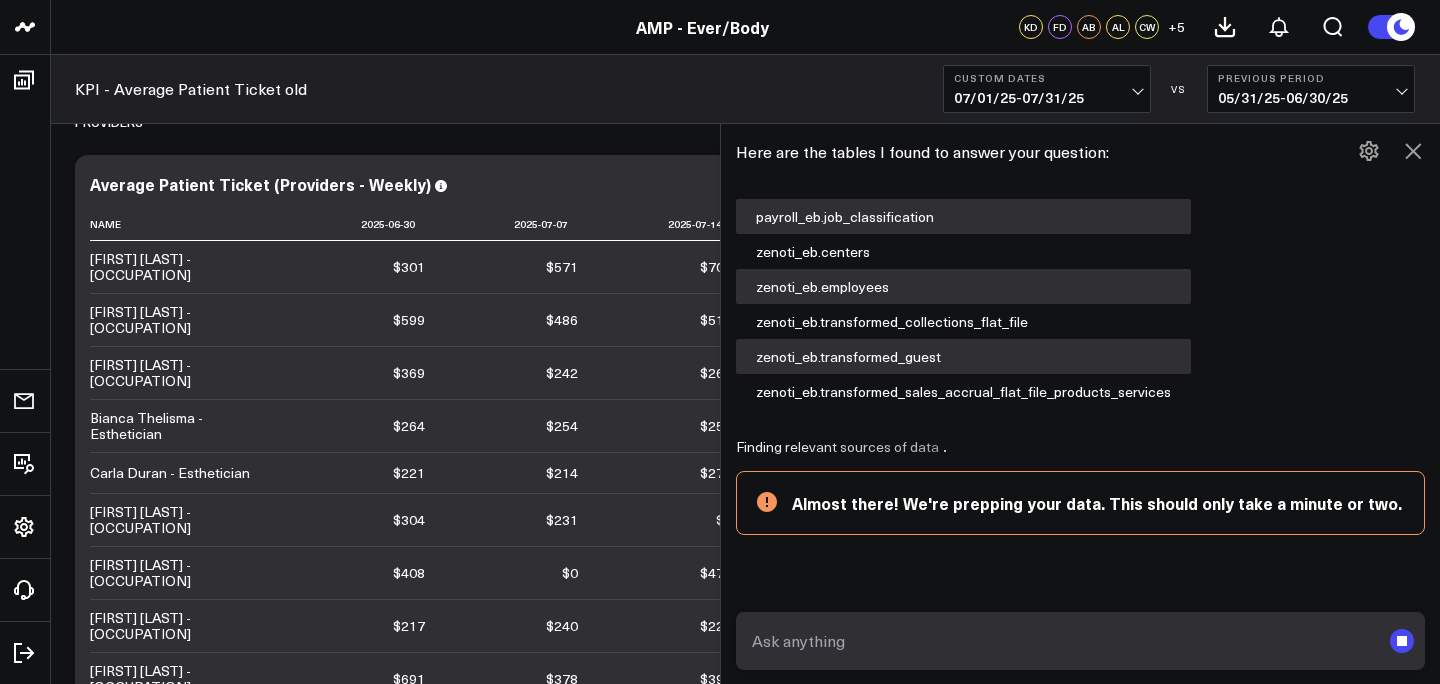 scroll, scrollTop: 6633, scrollLeft: 0, axis: vertical 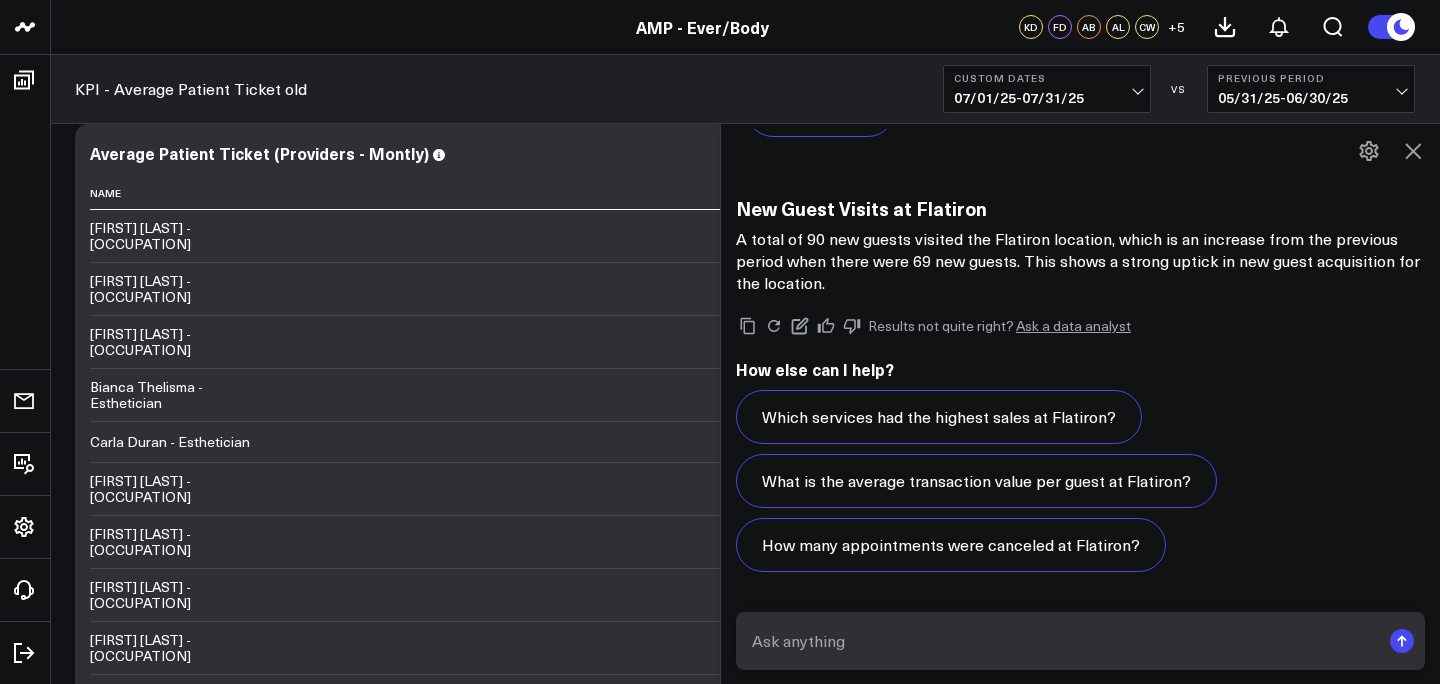 click 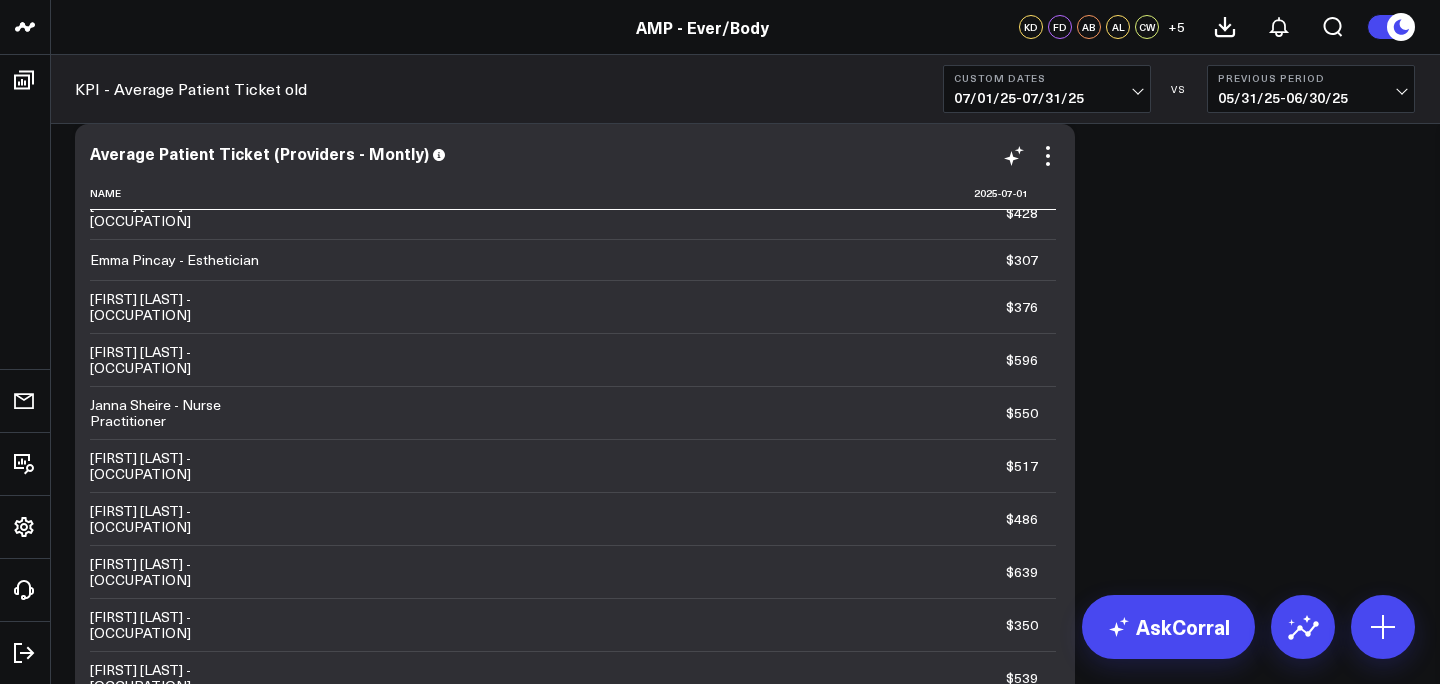 scroll, scrollTop: 441, scrollLeft: 0, axis: vertical 